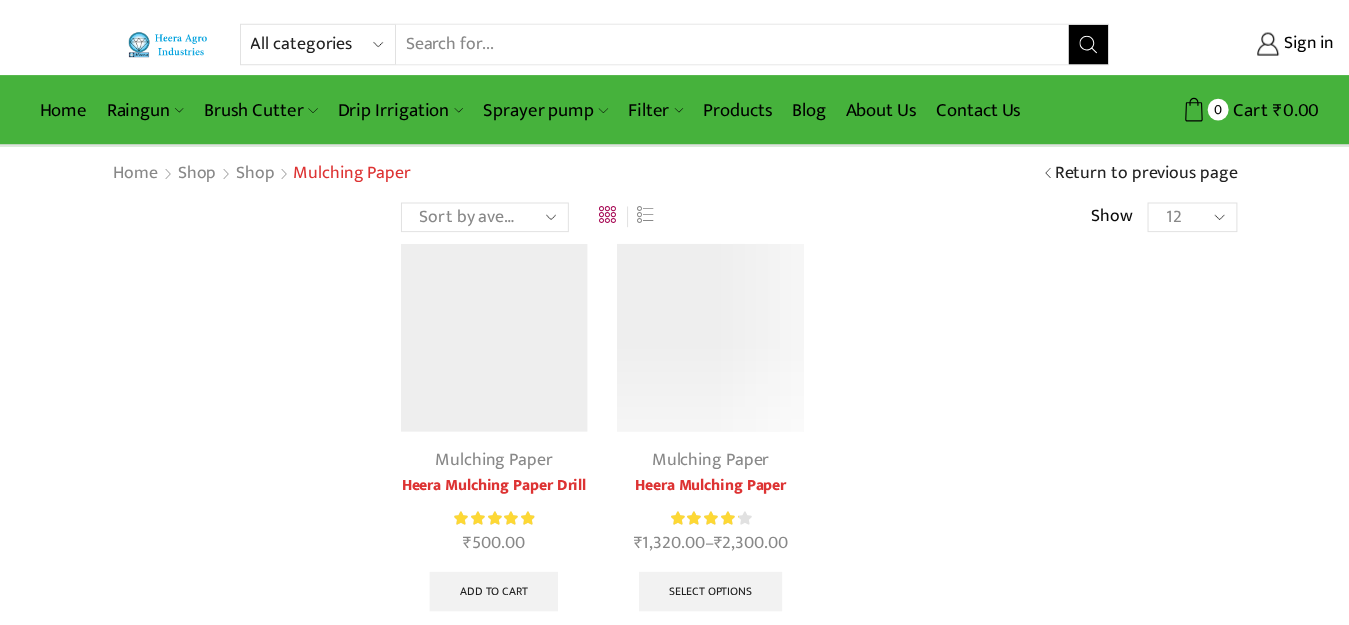 scroll, scrollTop: 0, scrollLeft: 0, axis: both 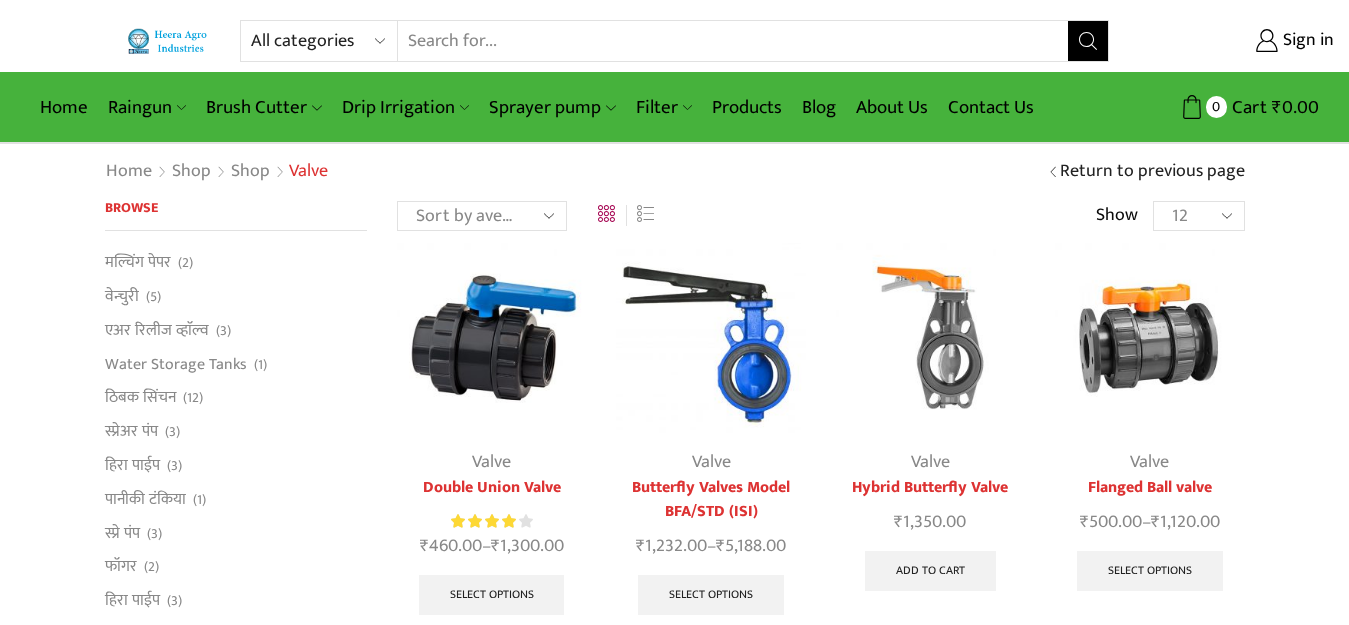 click at bounding box center [930, 337] 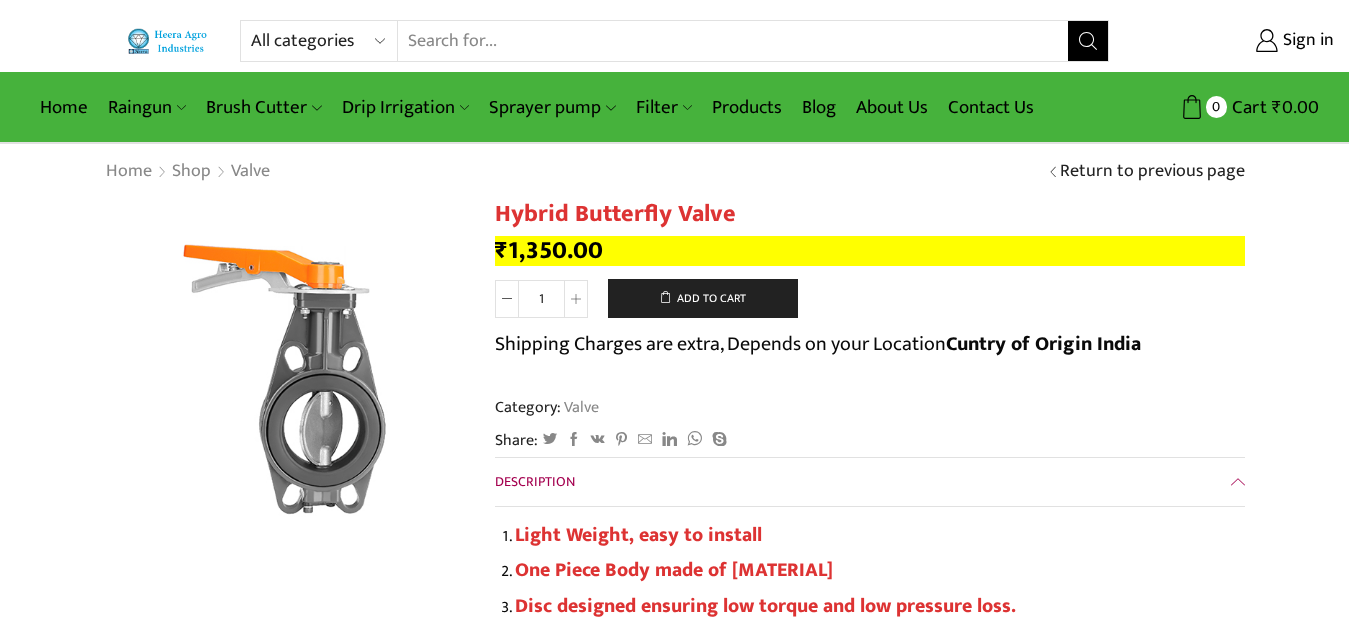 scroll, scrollTop: 0, scrollLeft: 0, axis: both 